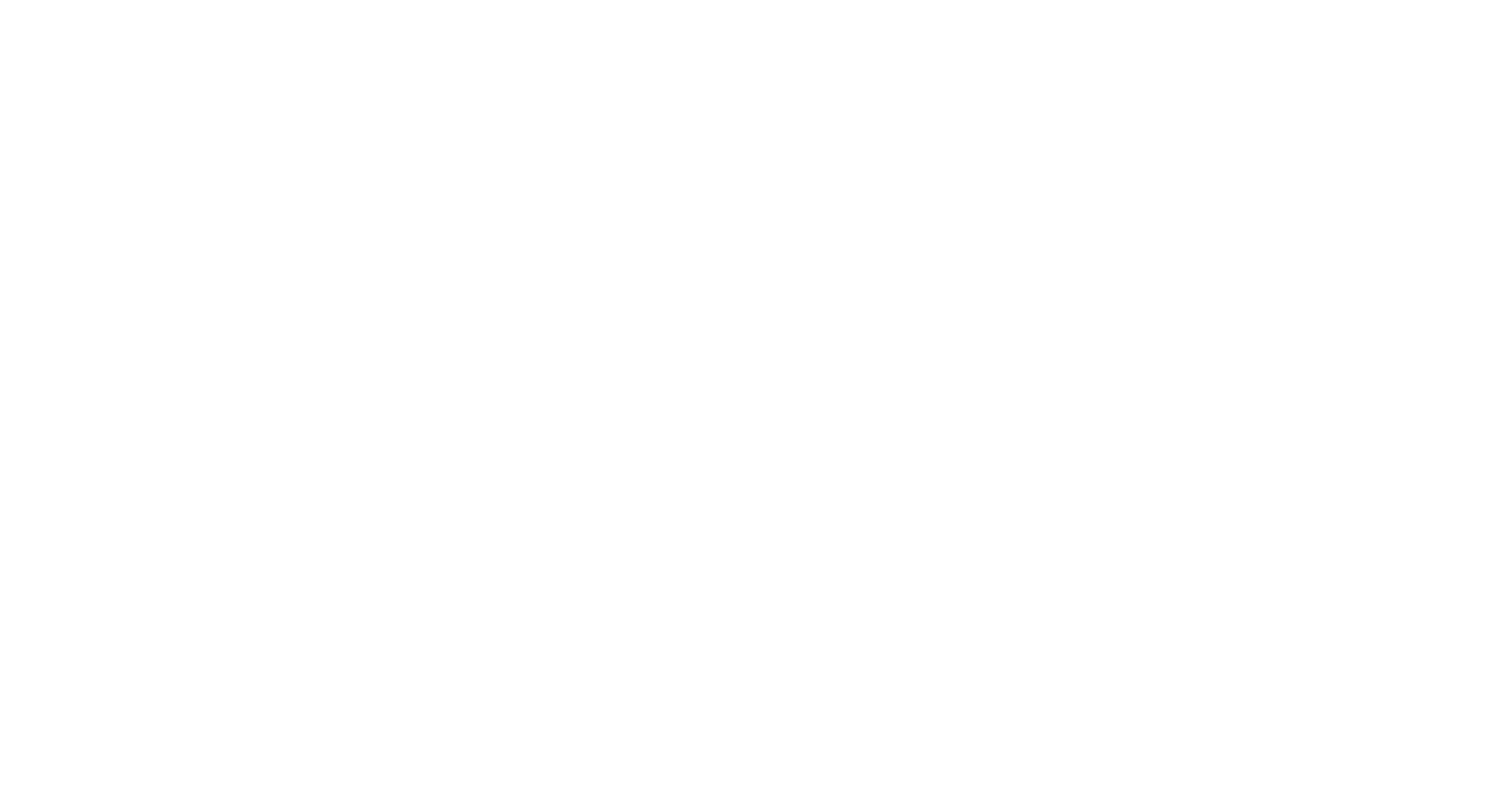 scroll, scrollTop: 0, scrollLeft: 0, axis: both 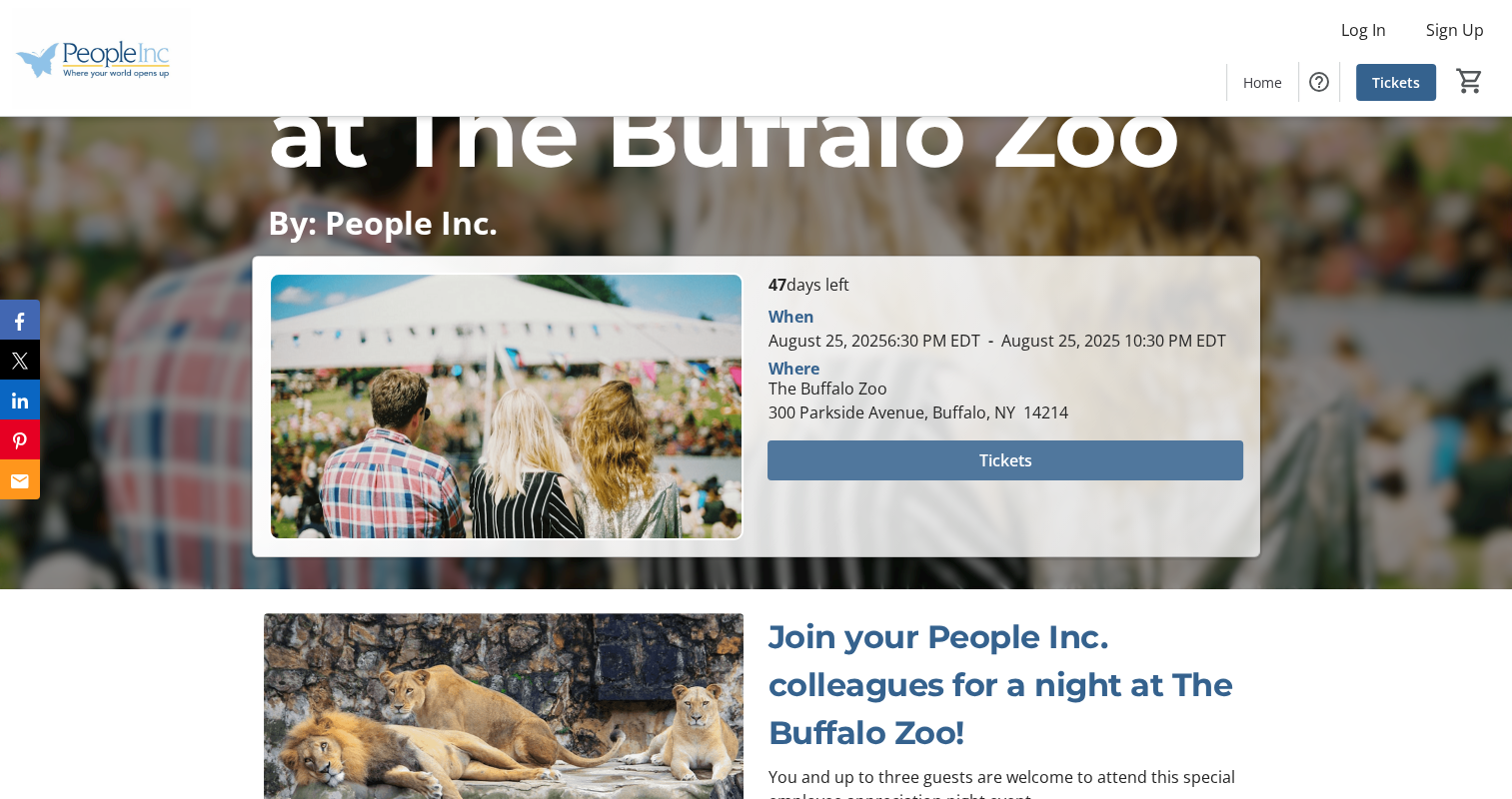 click at bounding box center (1004, 460) 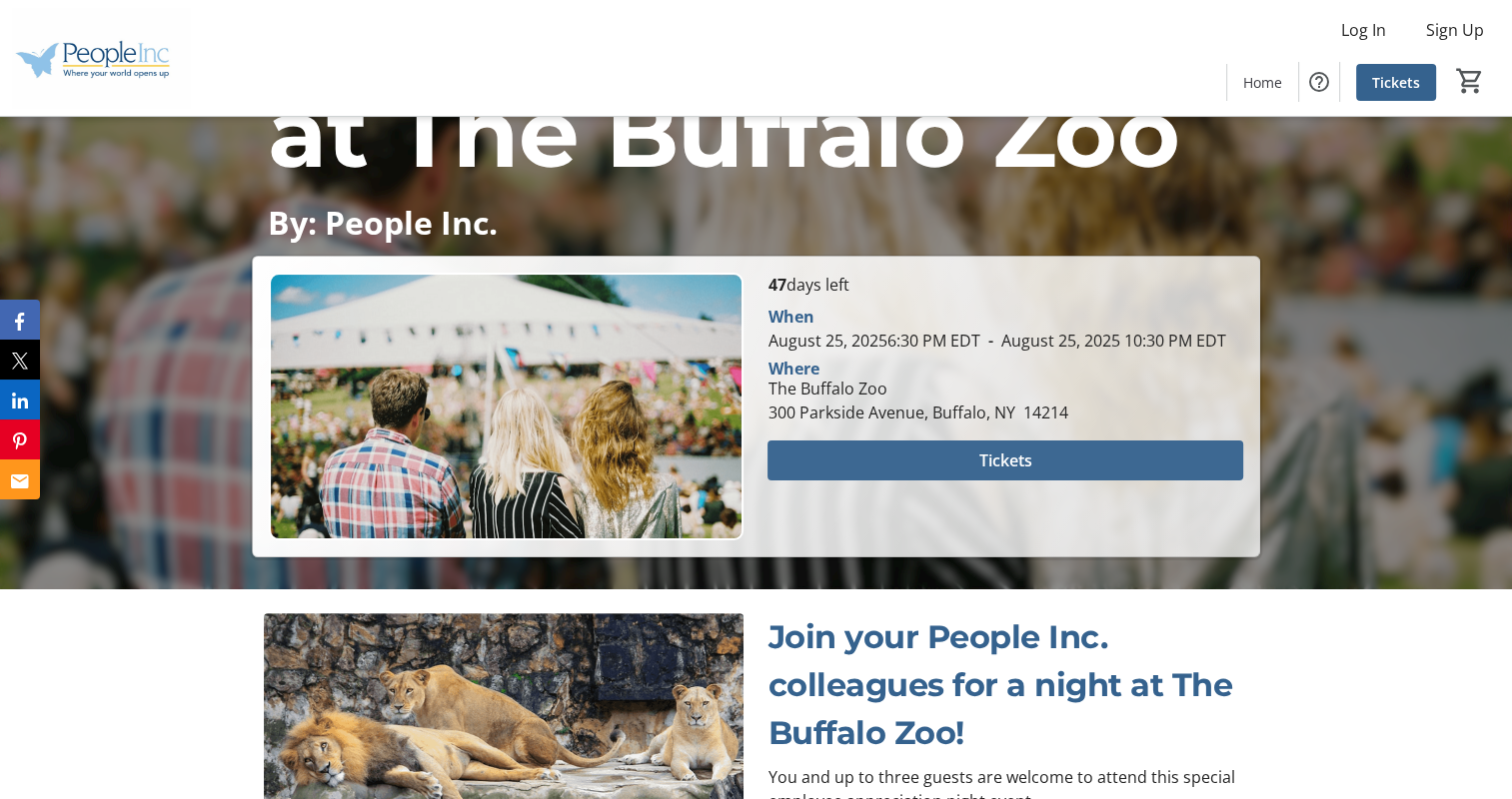 scroll, scrollTop: 0, scrollLeft: 0, axis: both 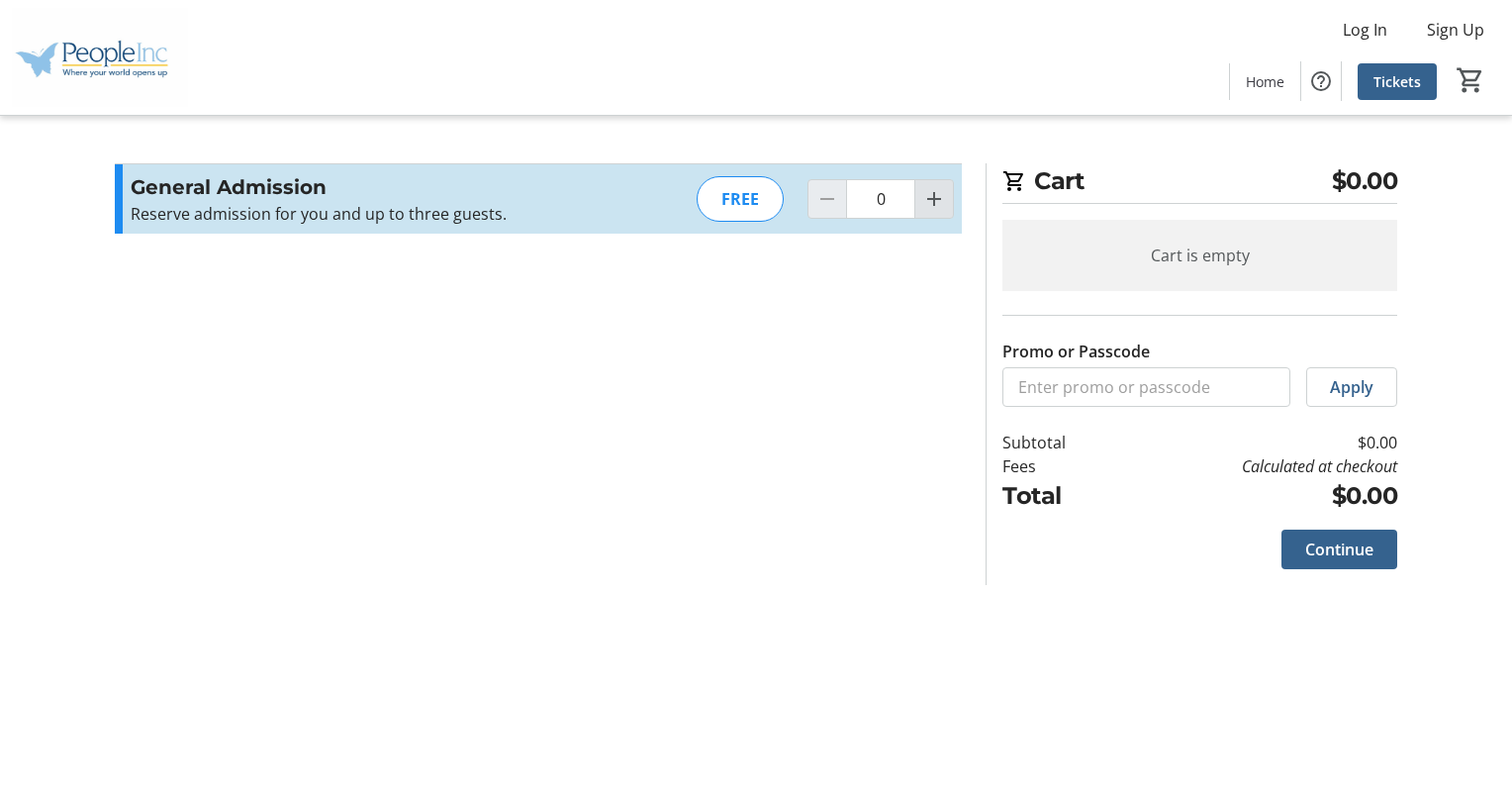 click at bounding box center (934, 199) 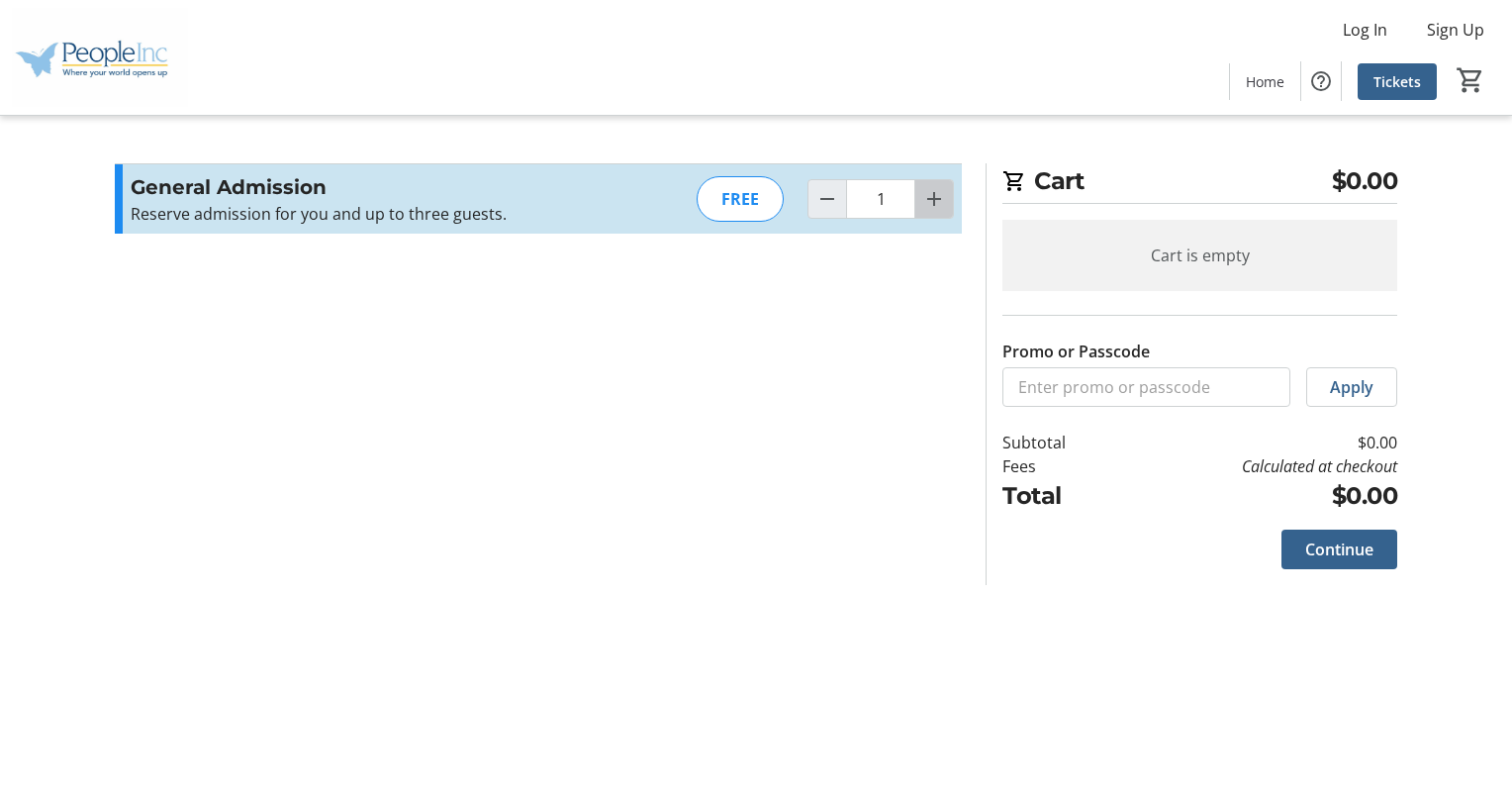 click at bounding box center [934, 199] 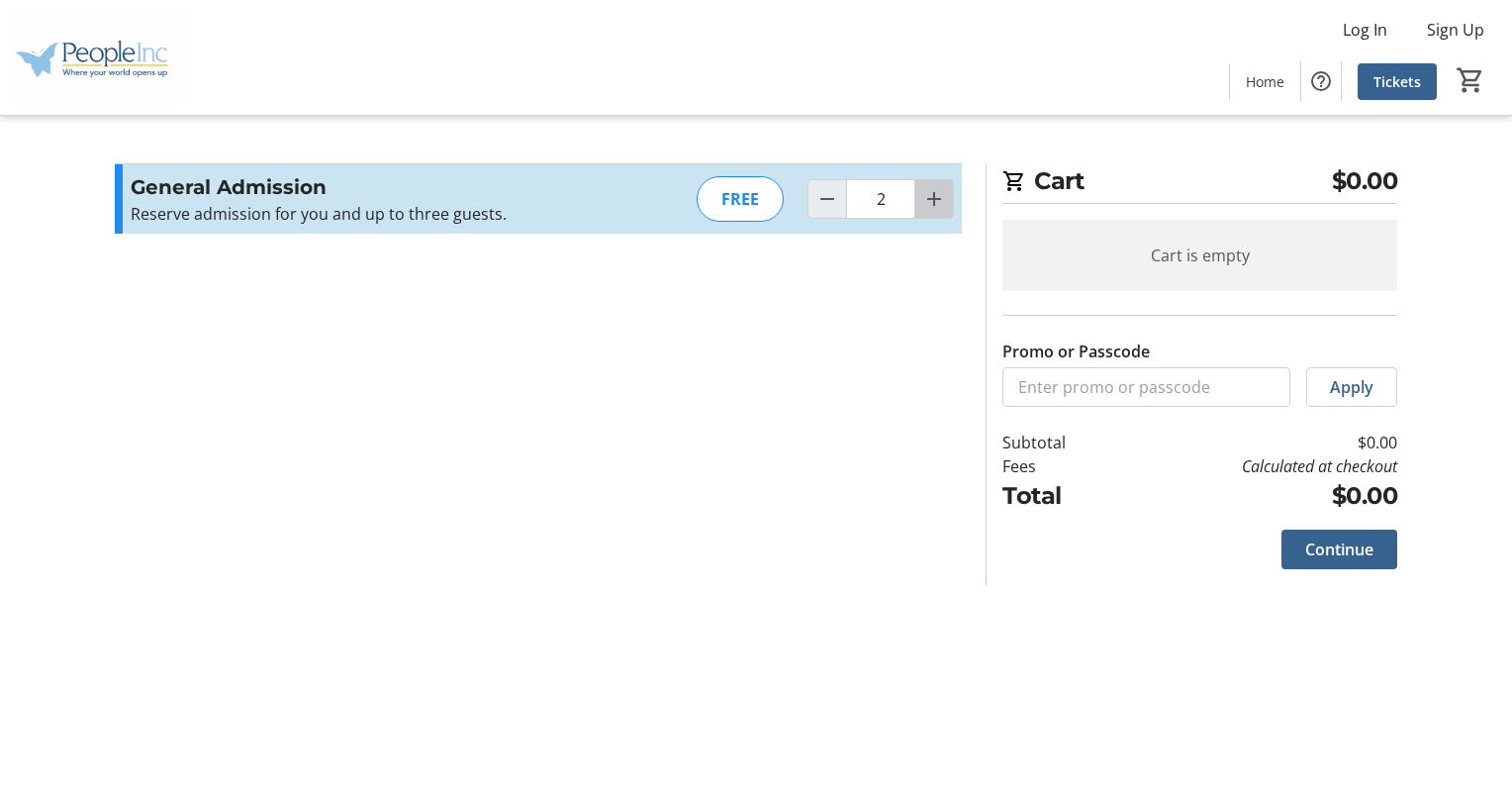 click at bounding box center (934, 199) 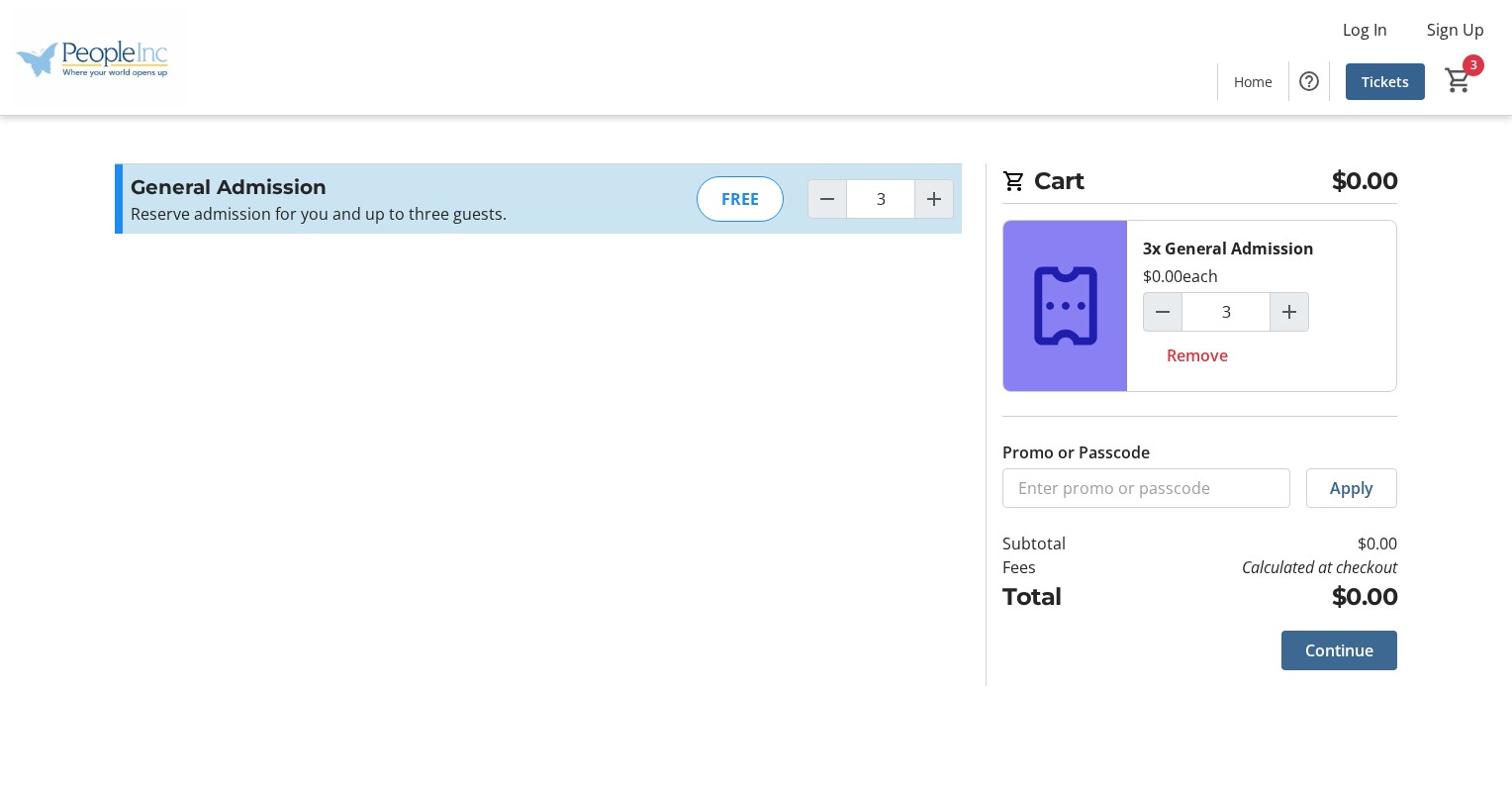 click on "Continue" at bounding box center [1339, 650] 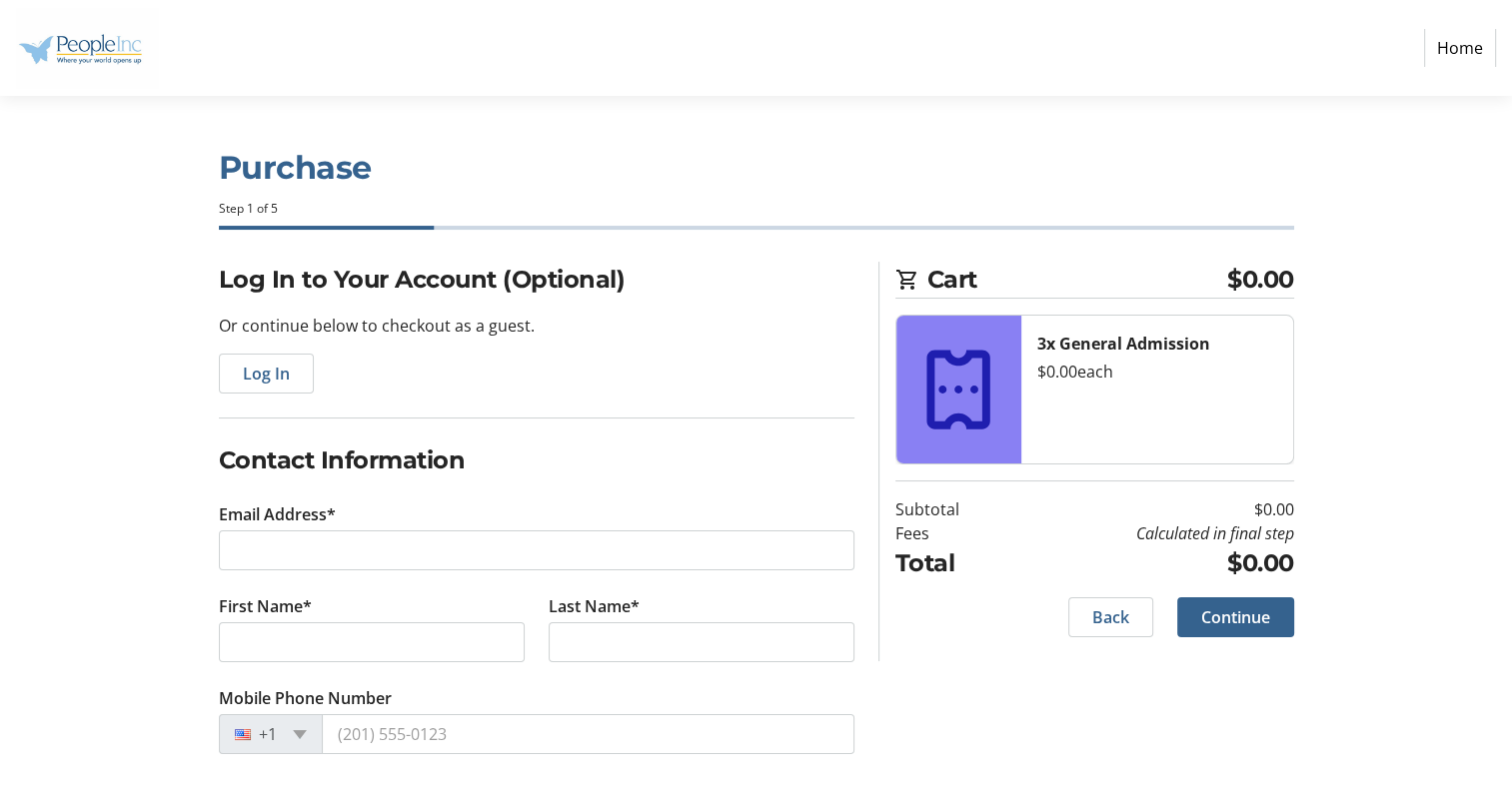 scroll, scrollTop: 1, scrollLeft: 0, axis: vertical 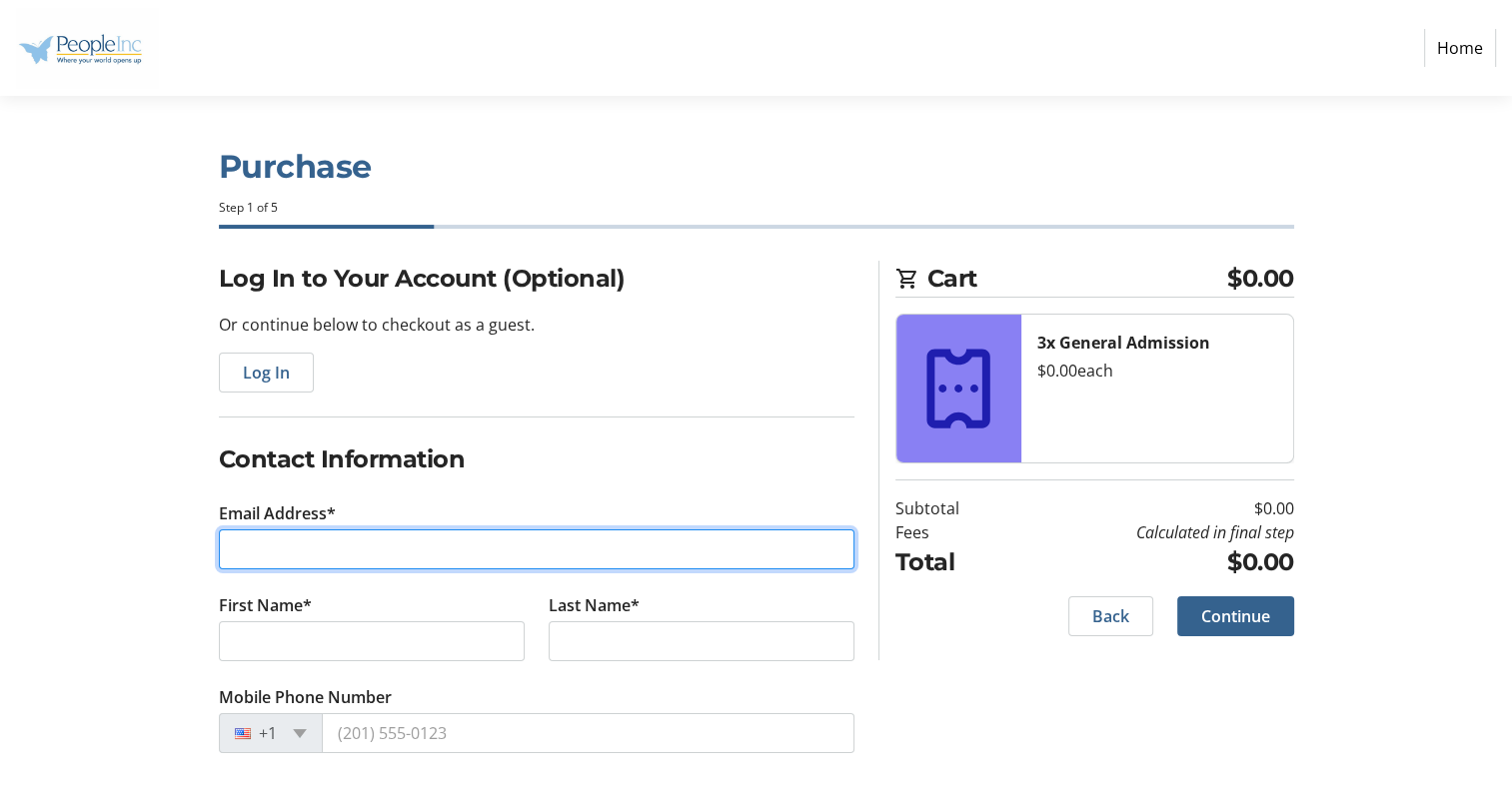 click on "Email Address*" at bounding box center [537, 549] 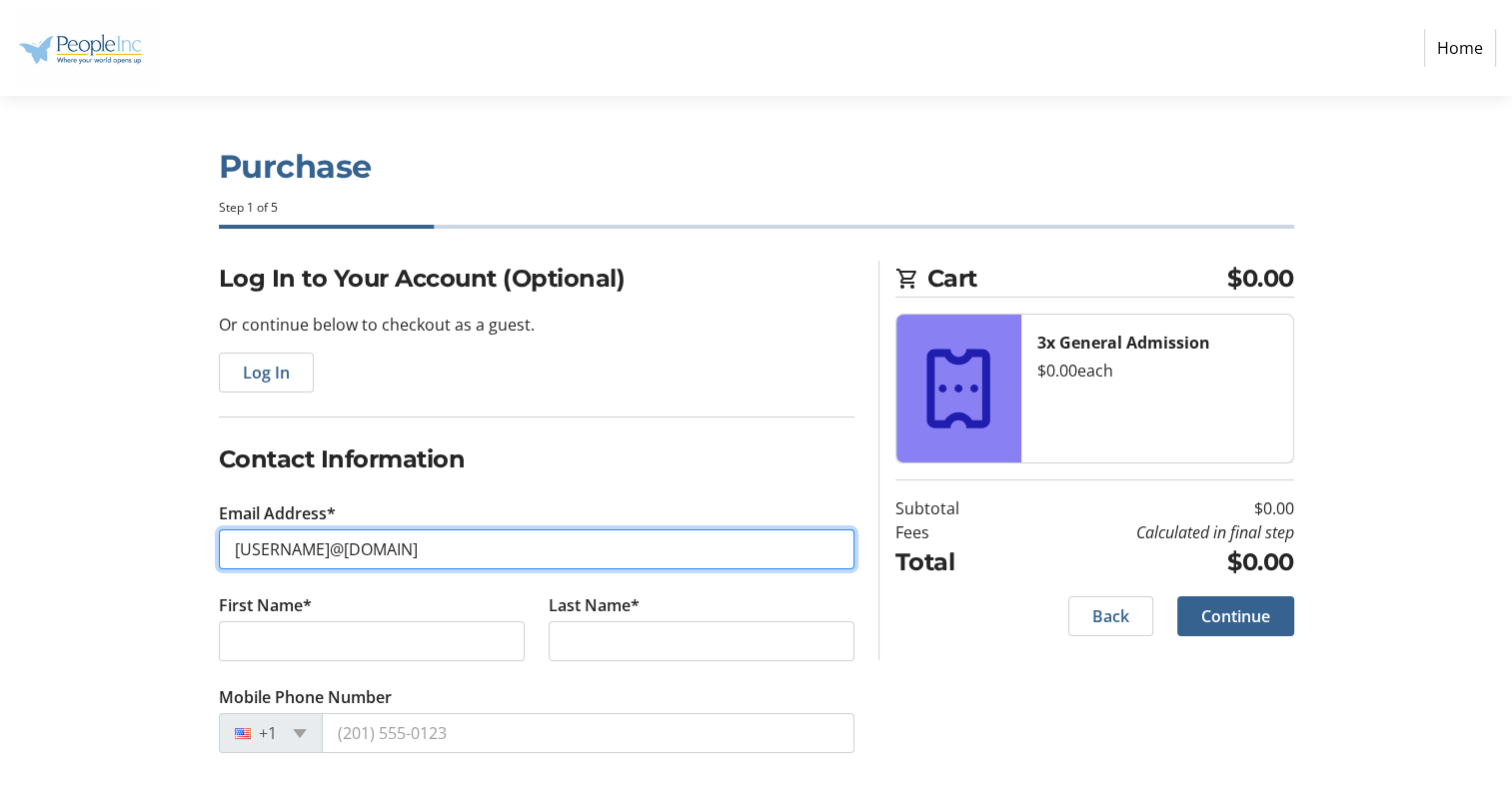 type on "[USERNAME]@[DOMAIN]" 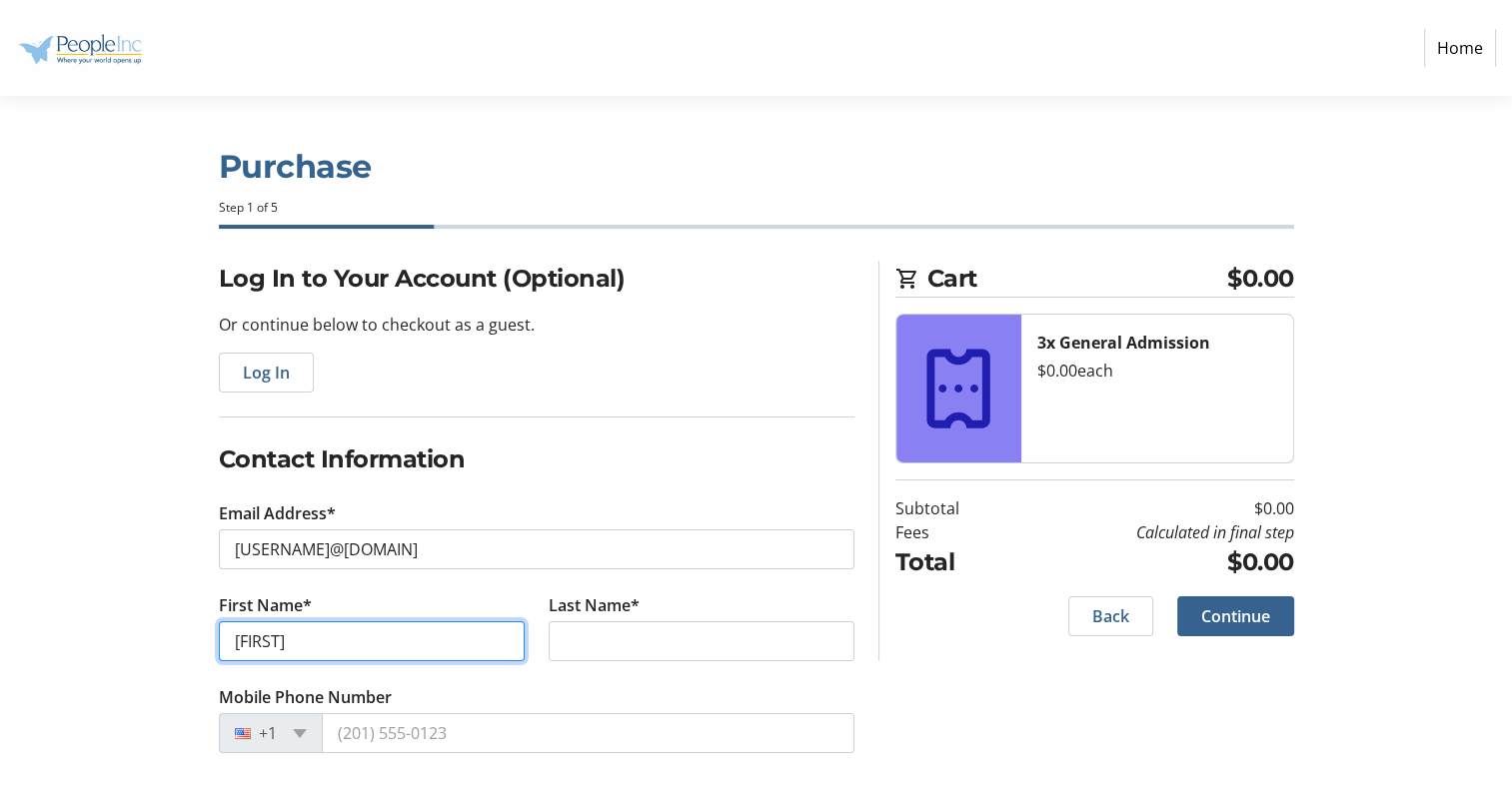 type on "[FIRST]" 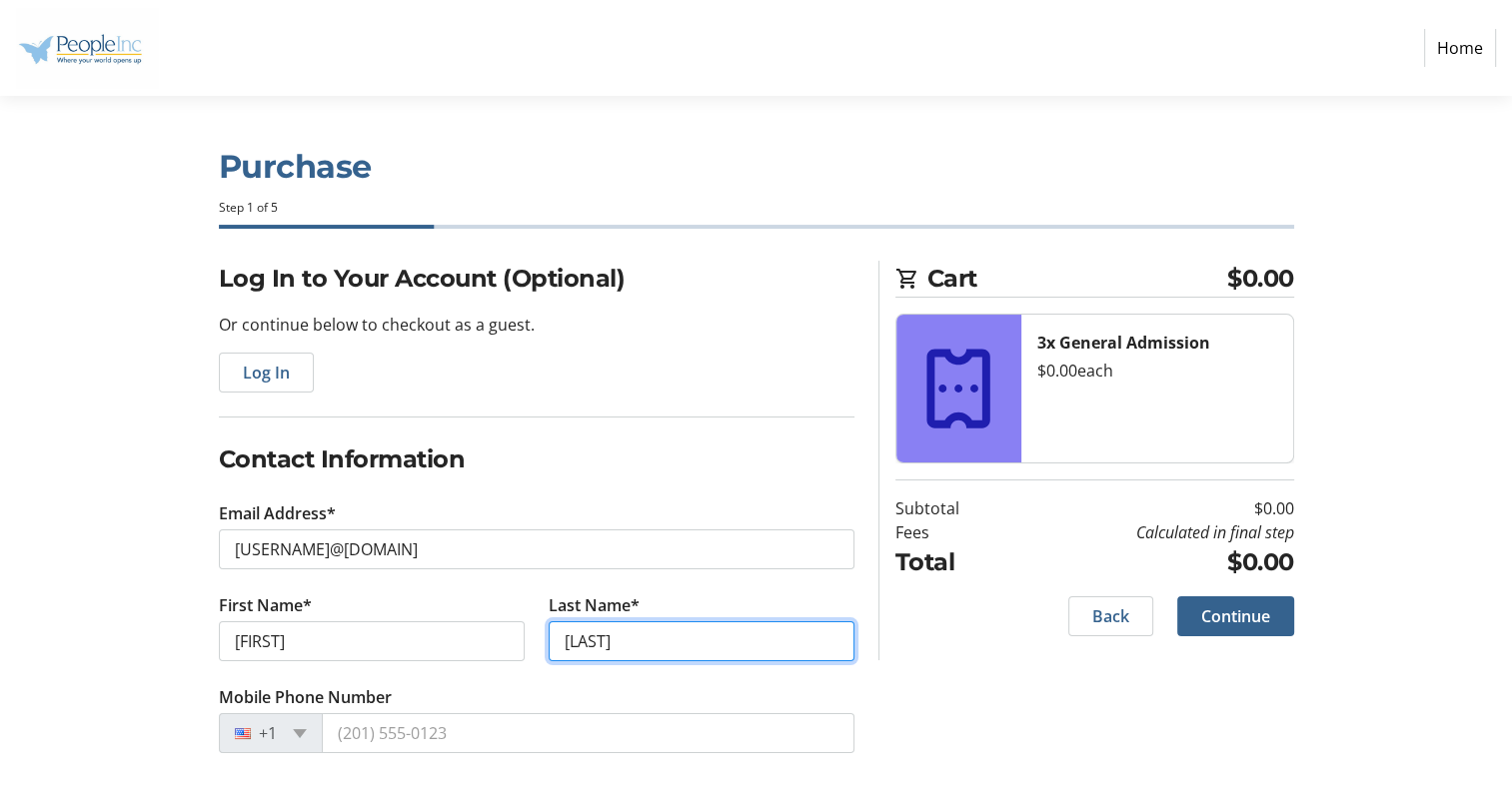 type on "[LAST]" 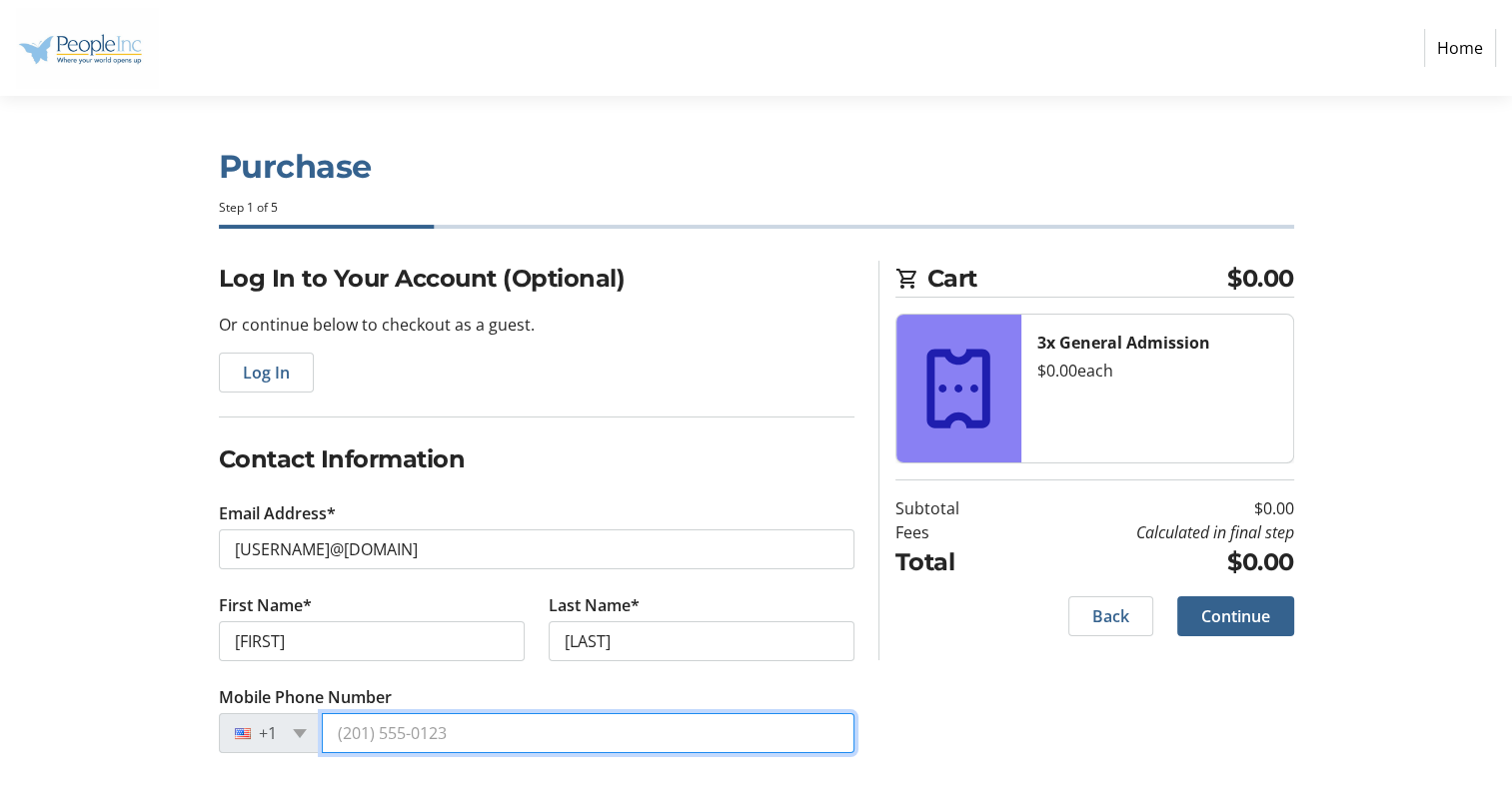 click on "Mobile Phone Number" at bounding box center [588, 733] 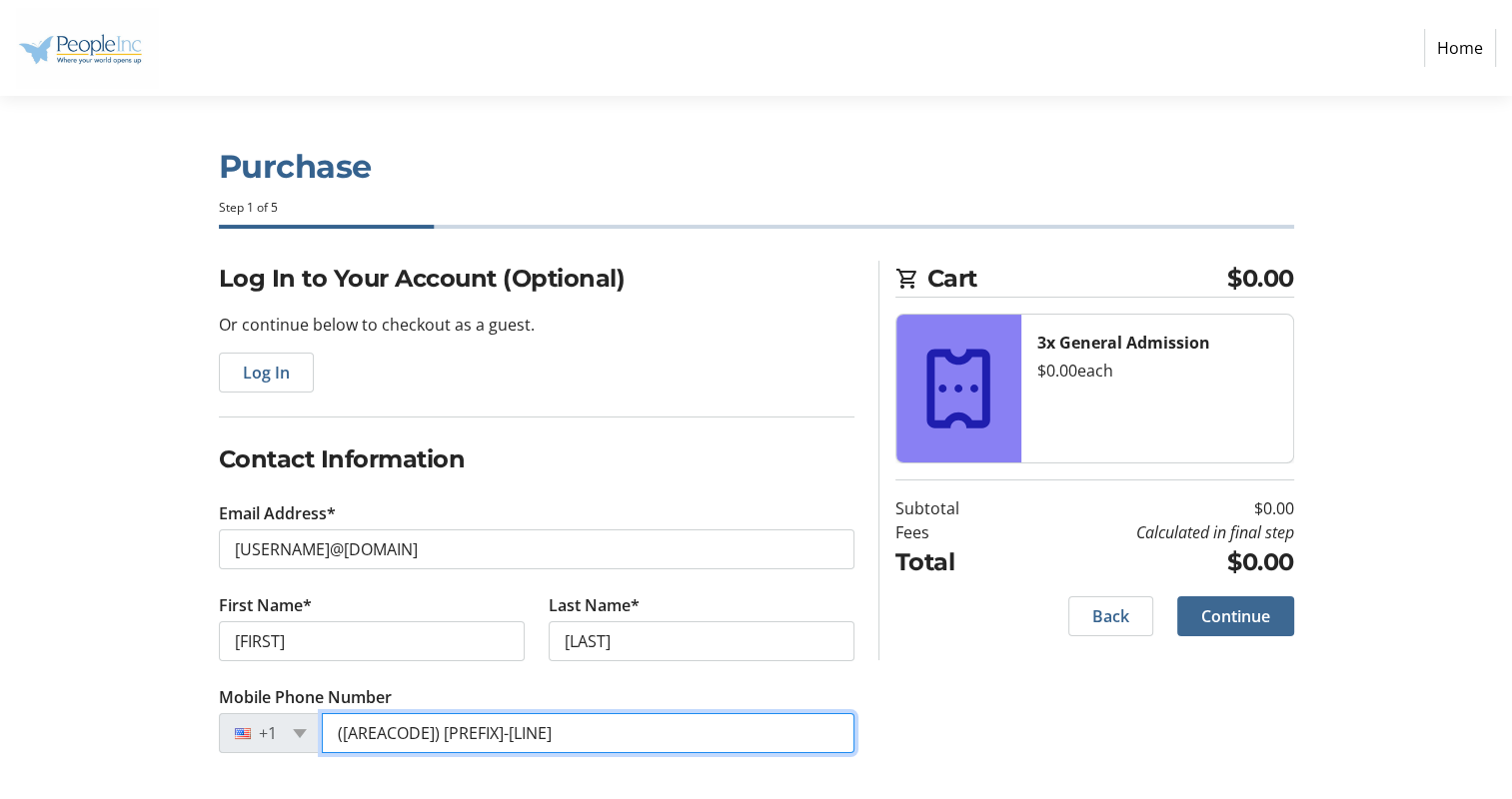 type on "([AREACODE]) [PREFIX]-[LINE]" 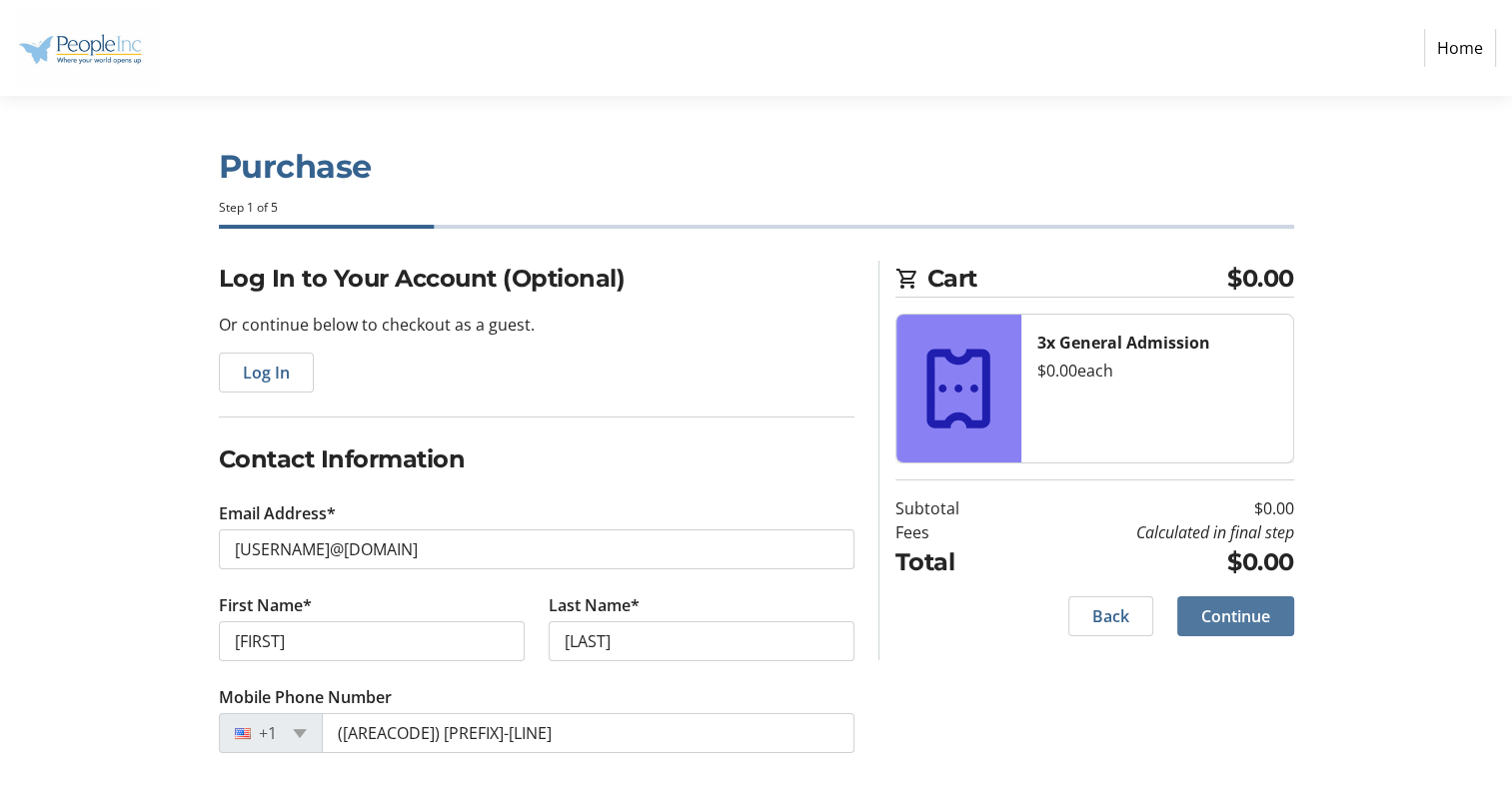 click on "Continue" at bounding box center (1235, 616) 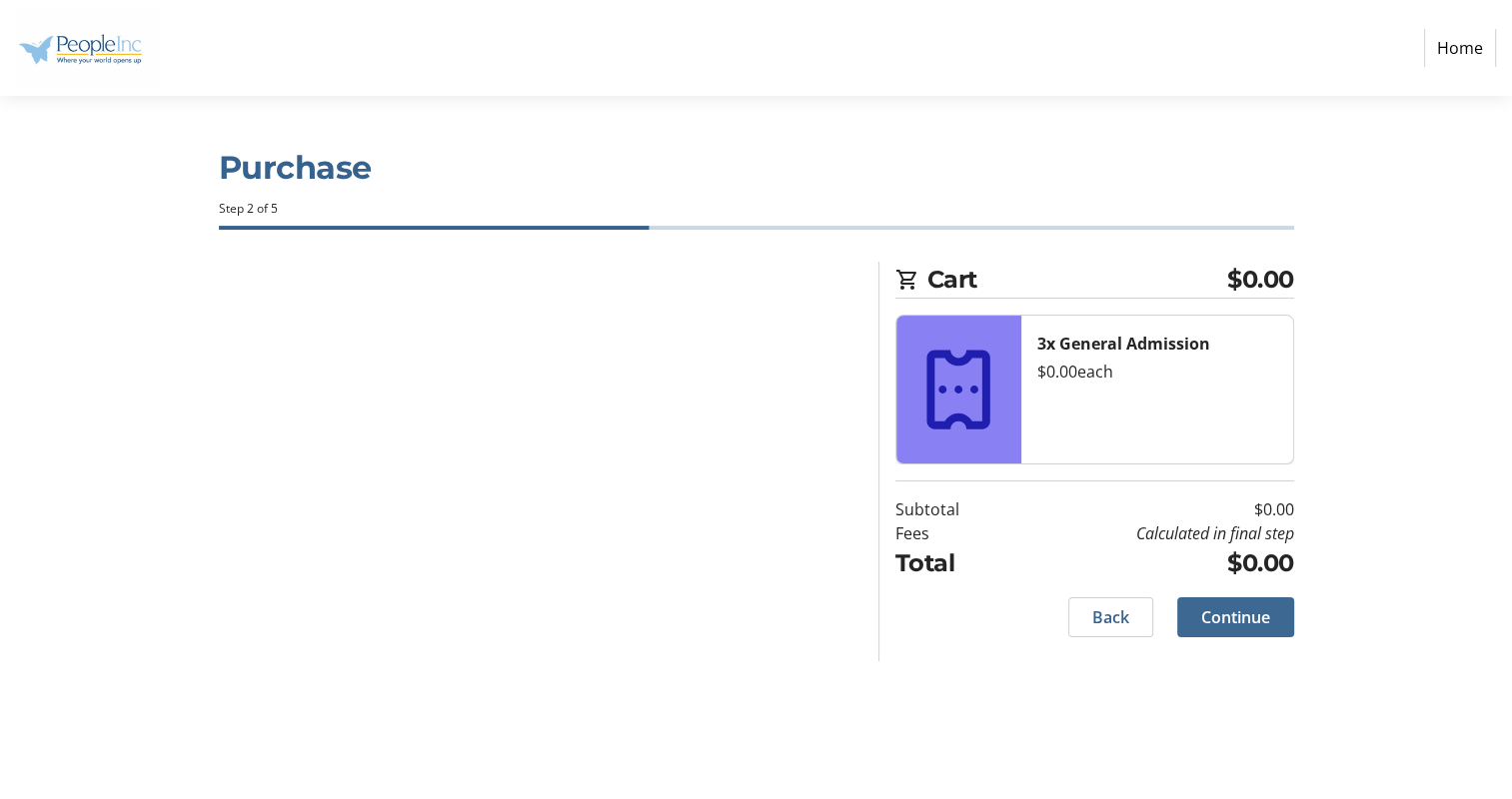 scroll, scrollTop: 0, scrollLeft: 0, axis: both 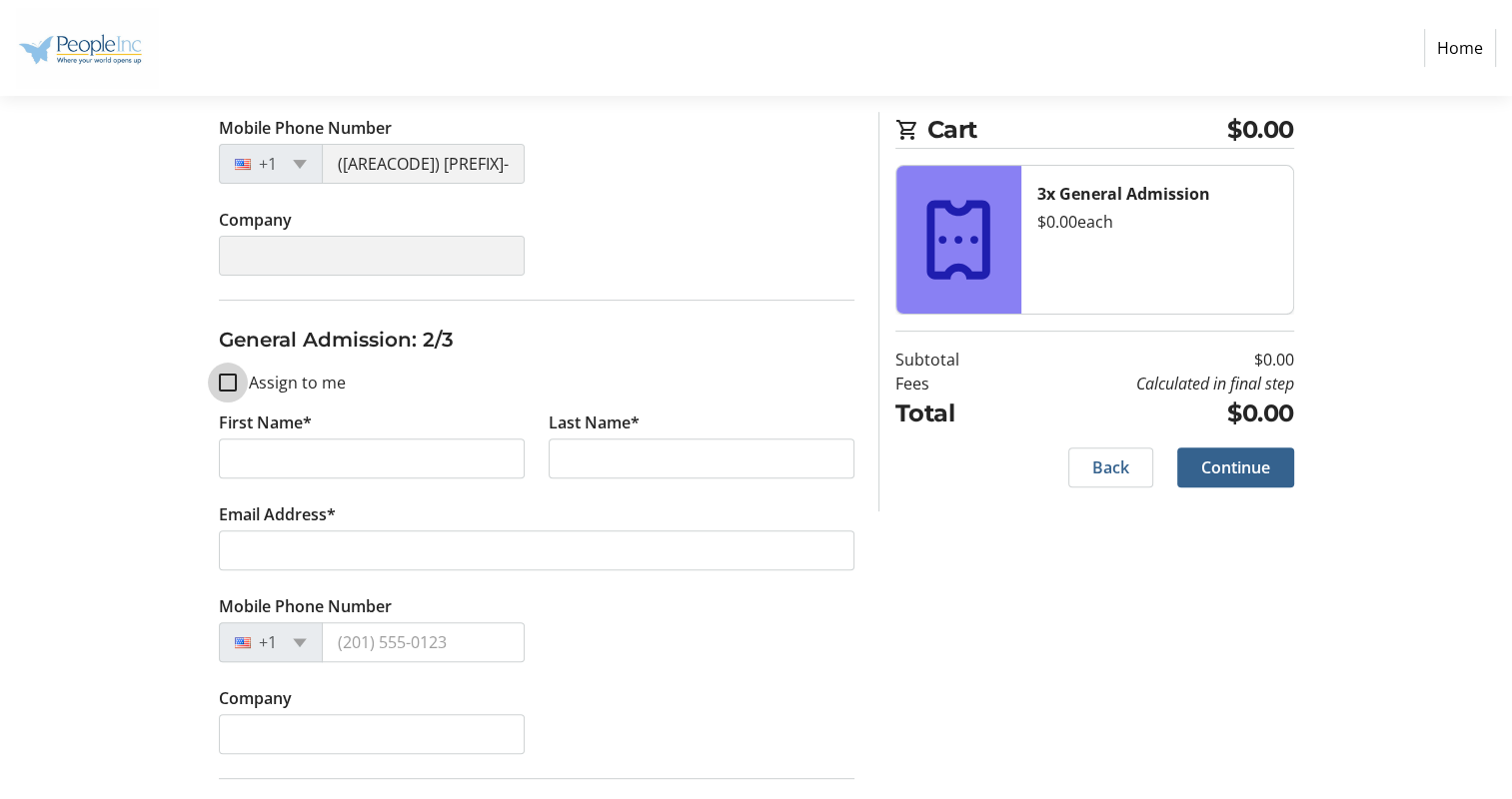 click on "Assign to me" at bounding box center [228, 383] 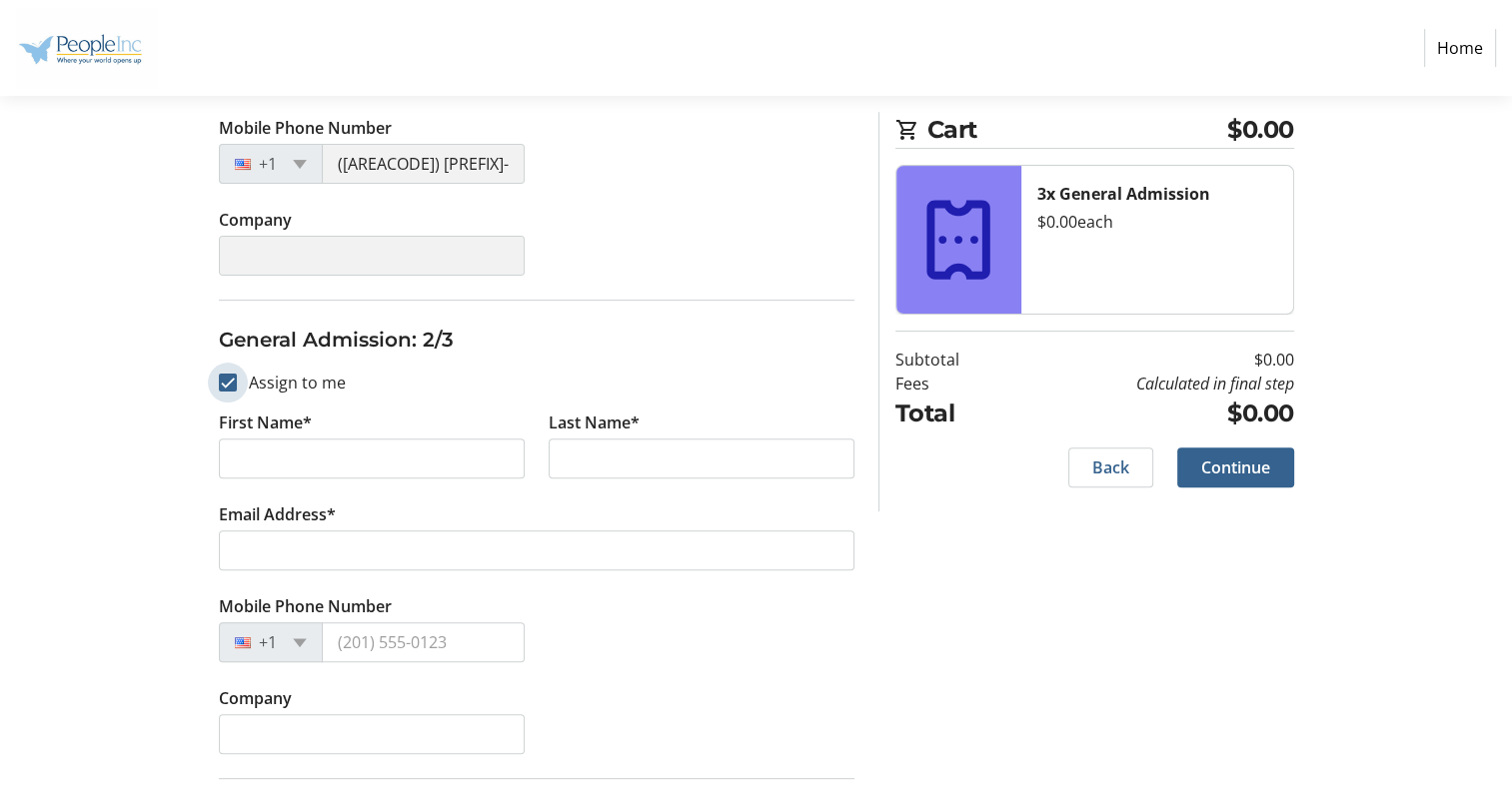 checkbox on "true" 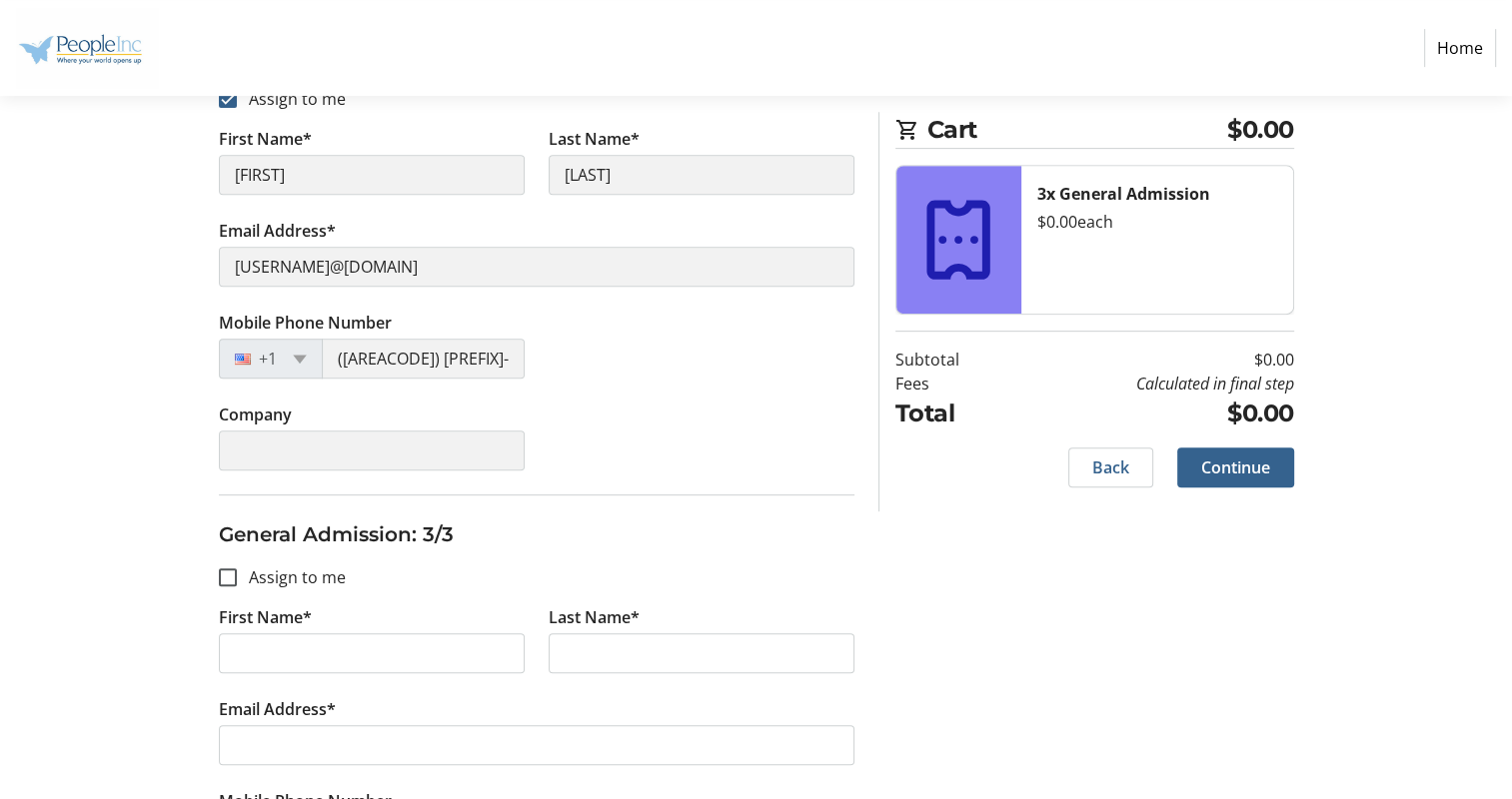 scroll, scrollTop: 994, scrollLeft: 0, axis: vertical 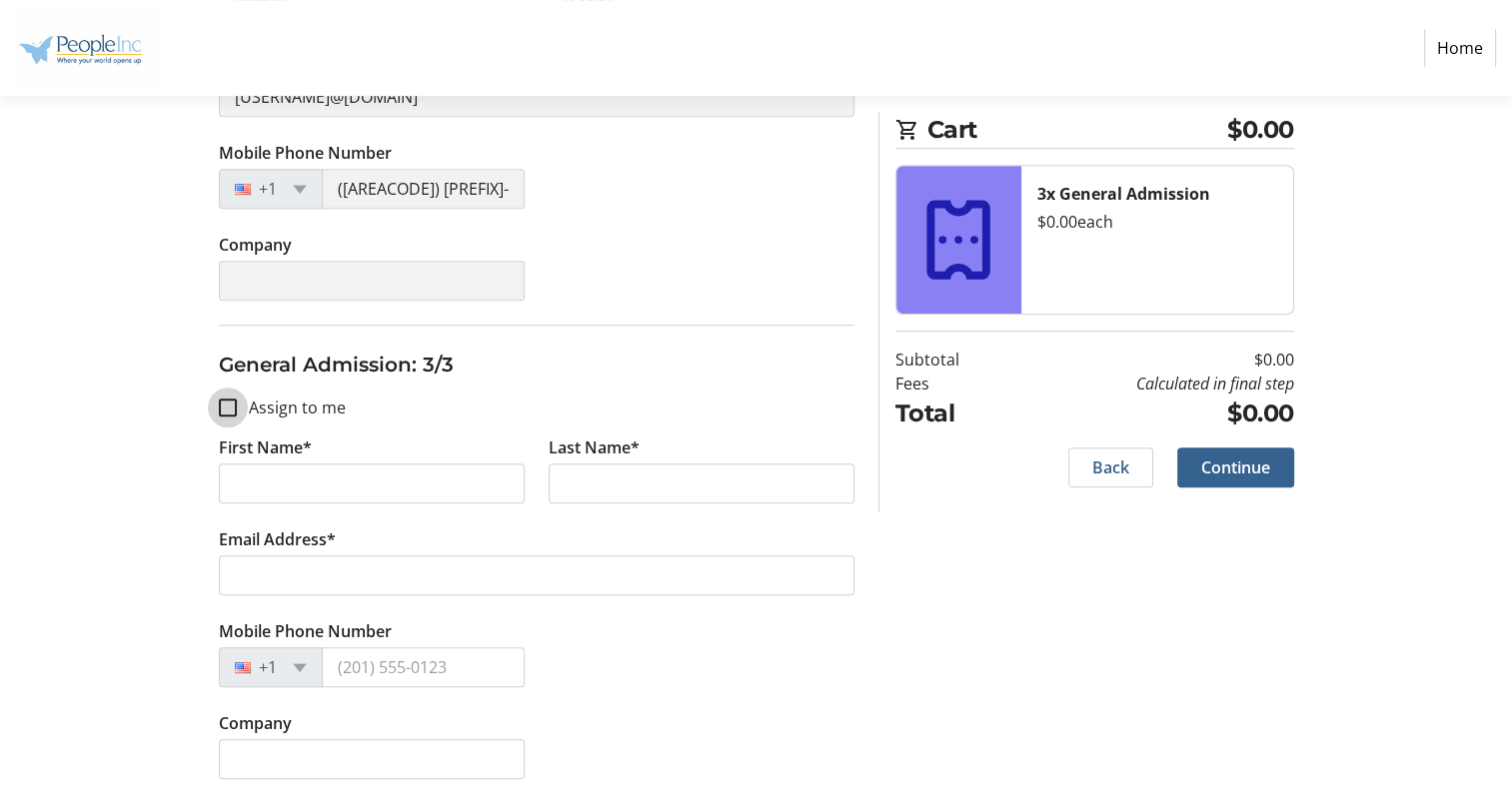 click on "Assign to me" at bounding box center (228, 407) 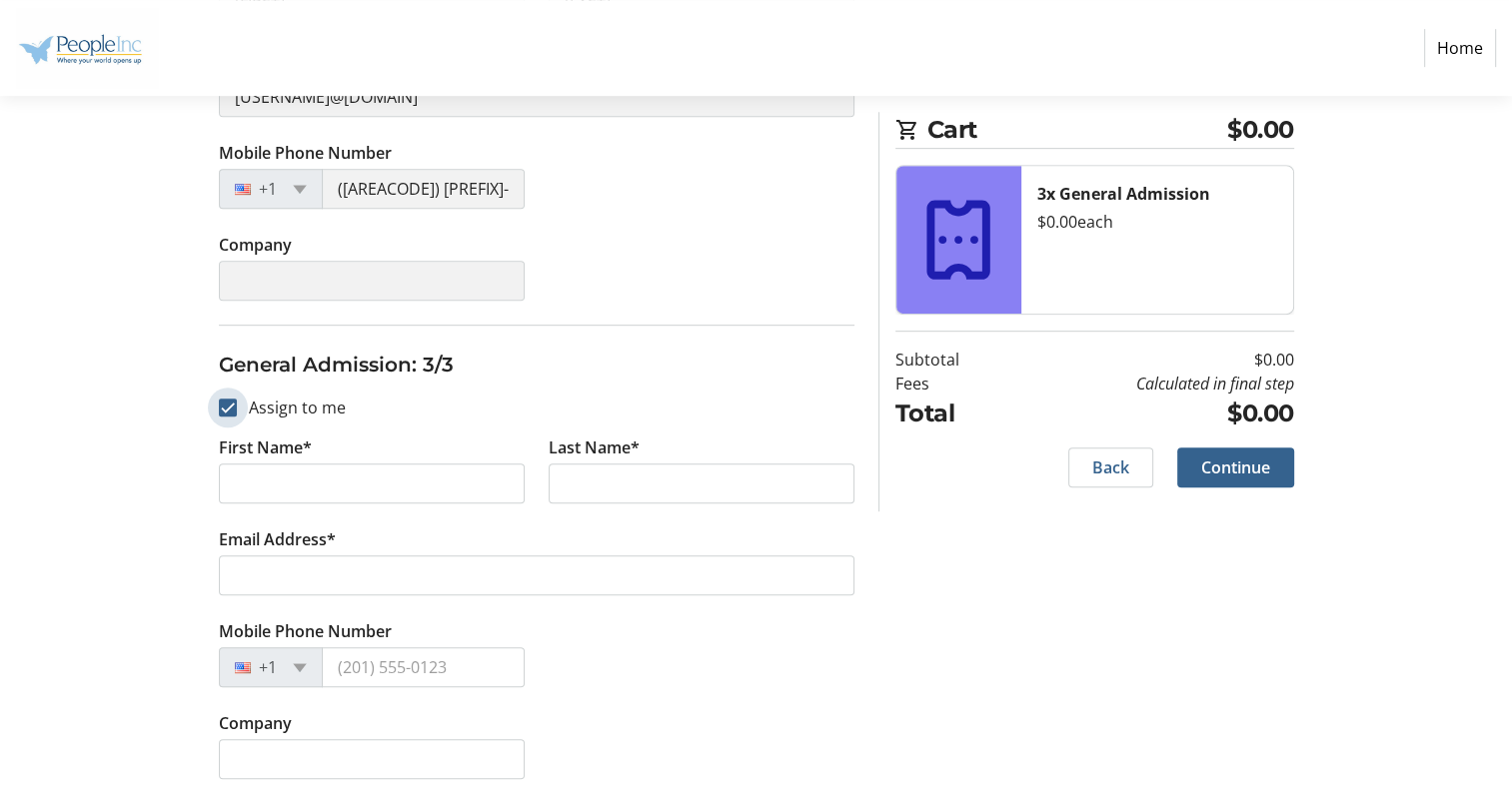 checkbox on "true" 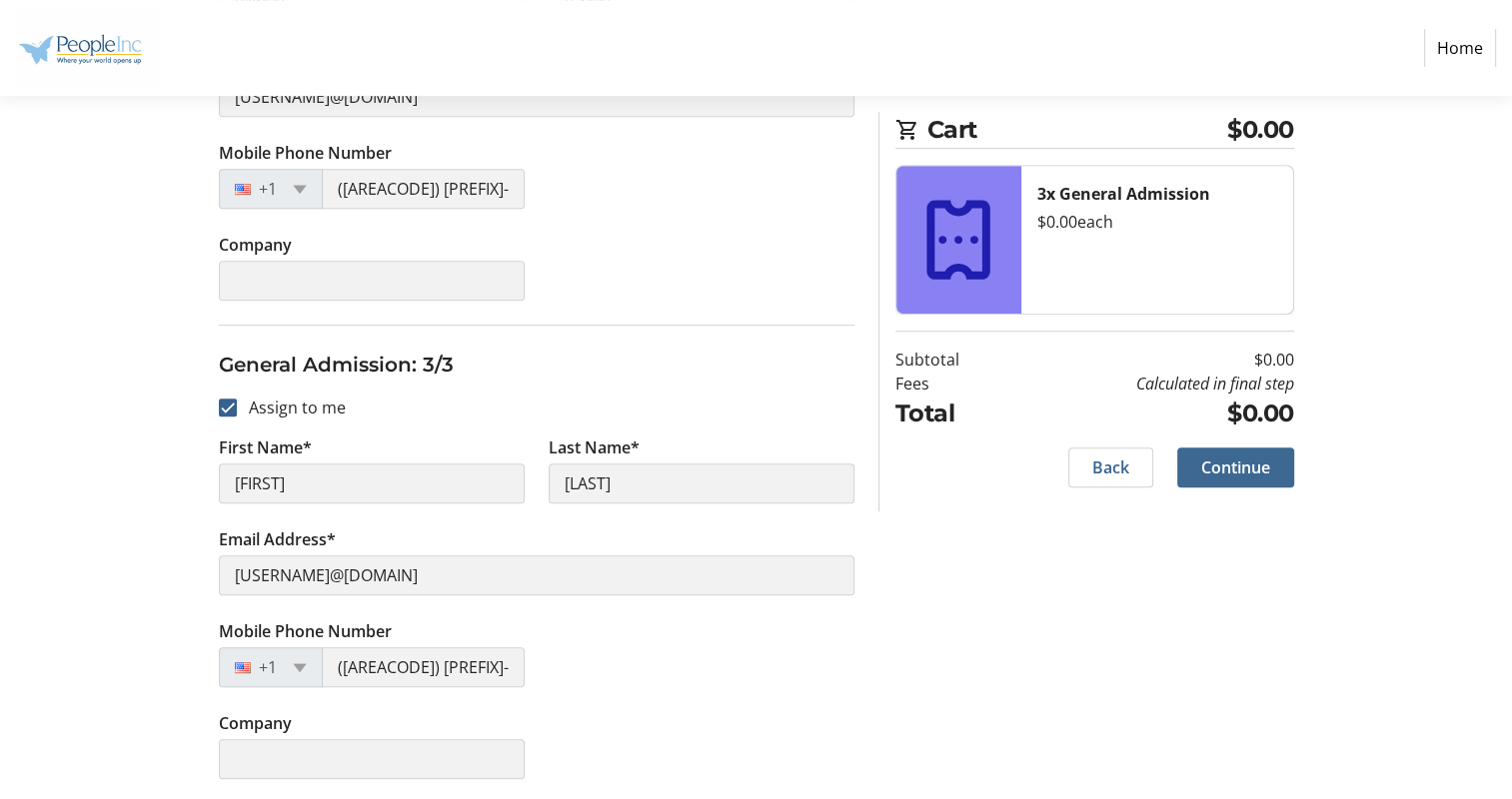 click on "Continue" at bounding box center (1235, 467) 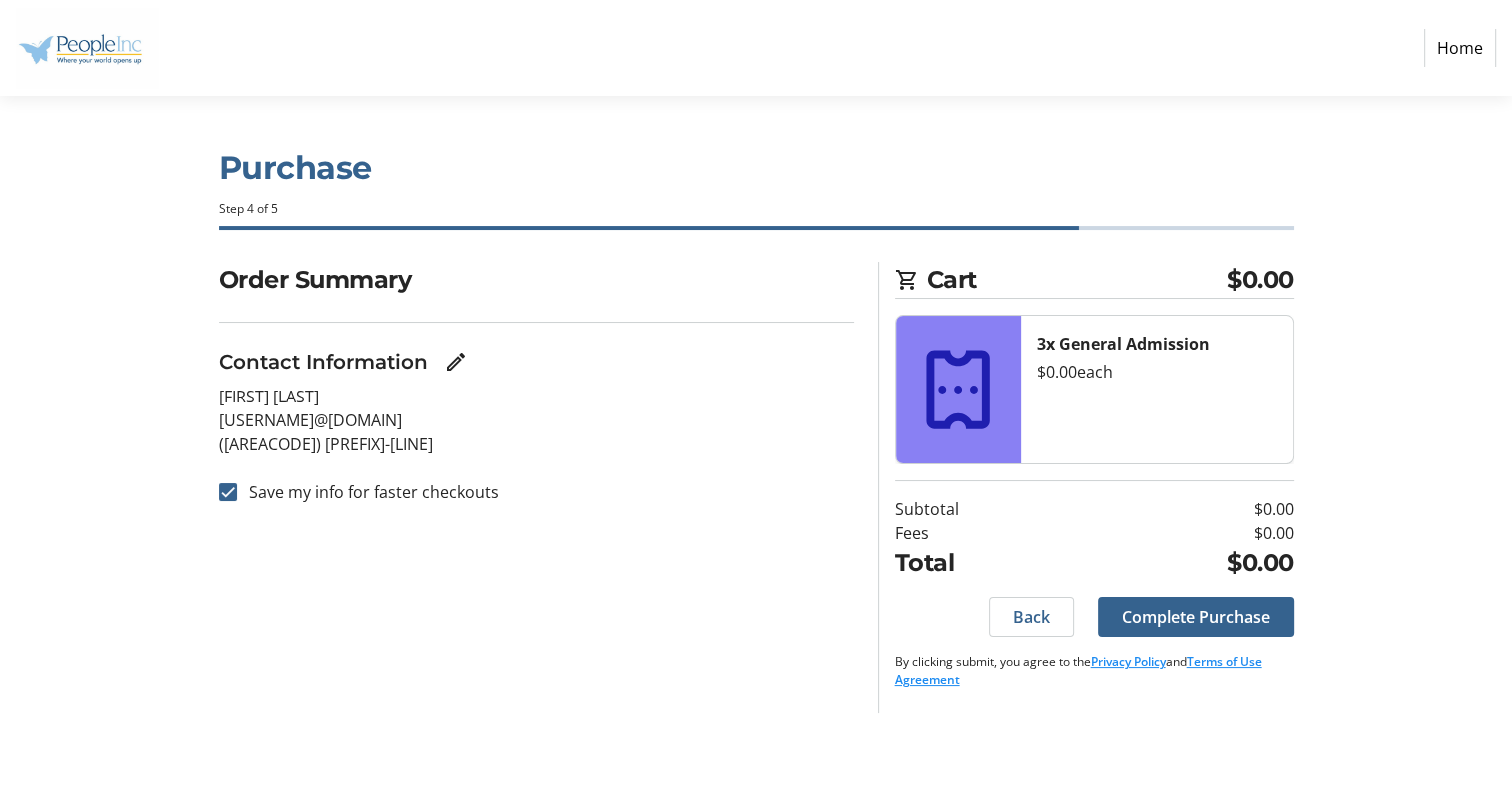 scroll, scrollTop: 0, scrollLeft: 0, axis: both 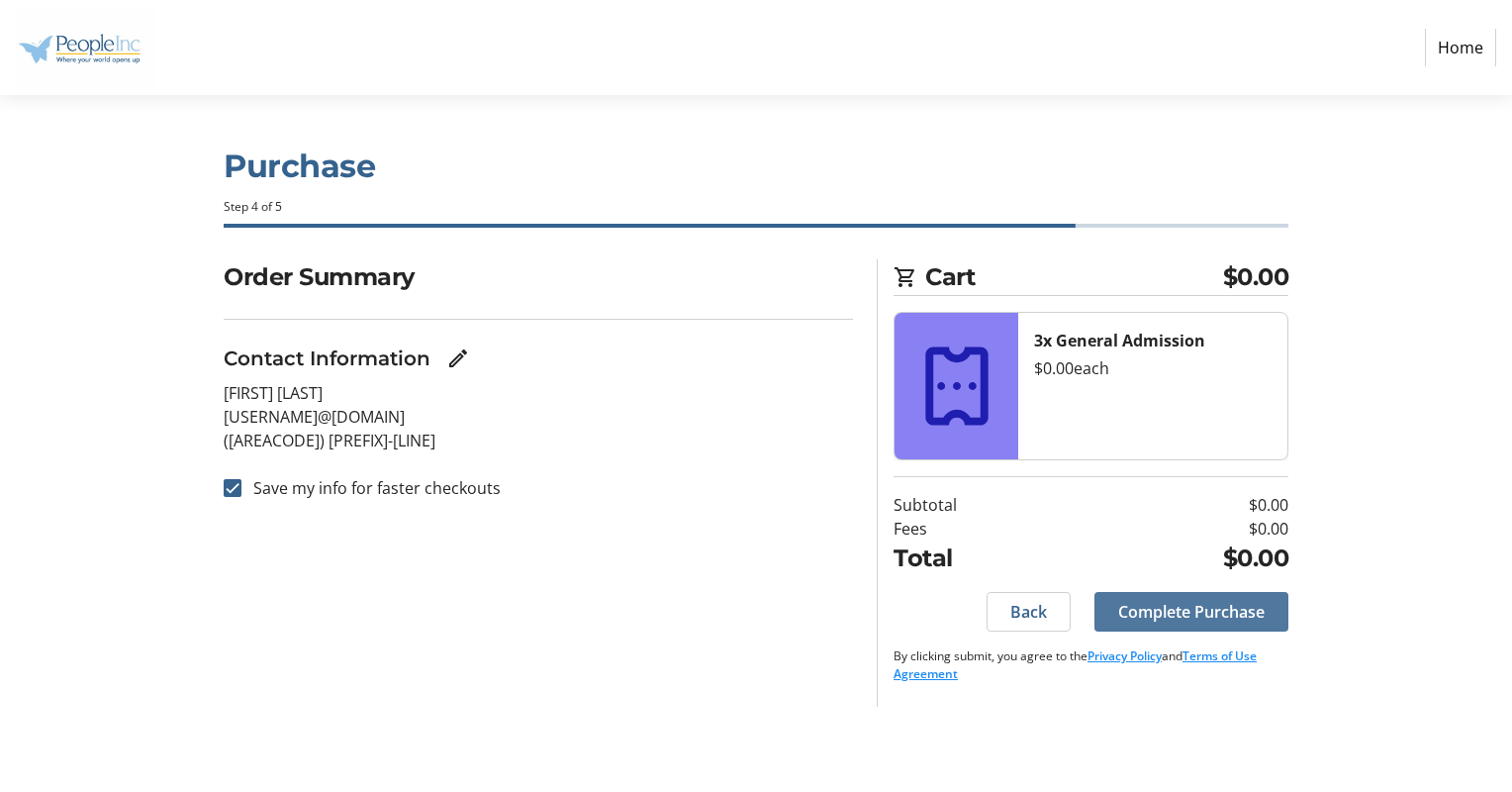 click on "Complete Purchase" at bounding box center (1191, 612) 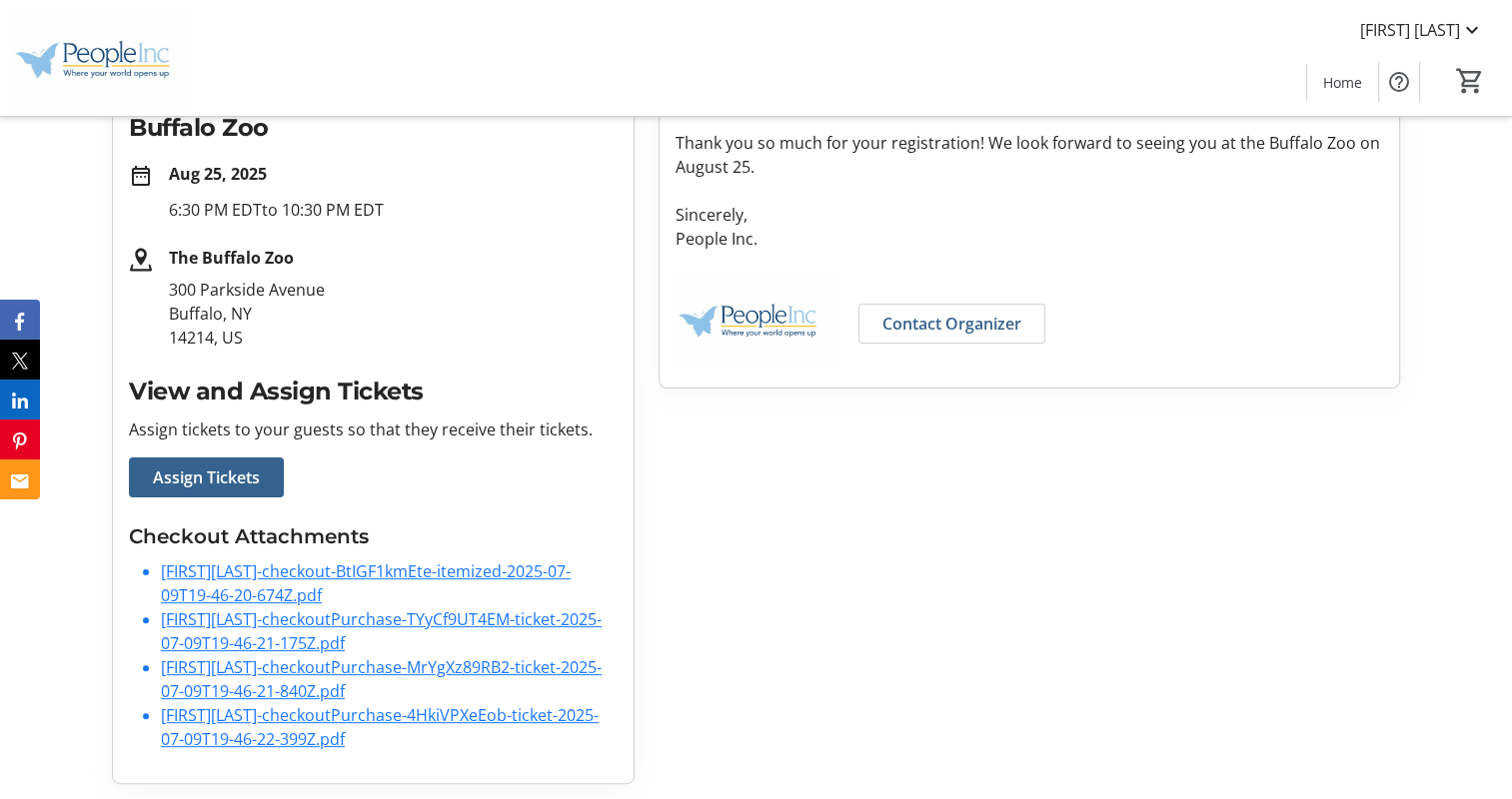 scroll, scrollTop: 0, scrollLeft: 0, axis: both 